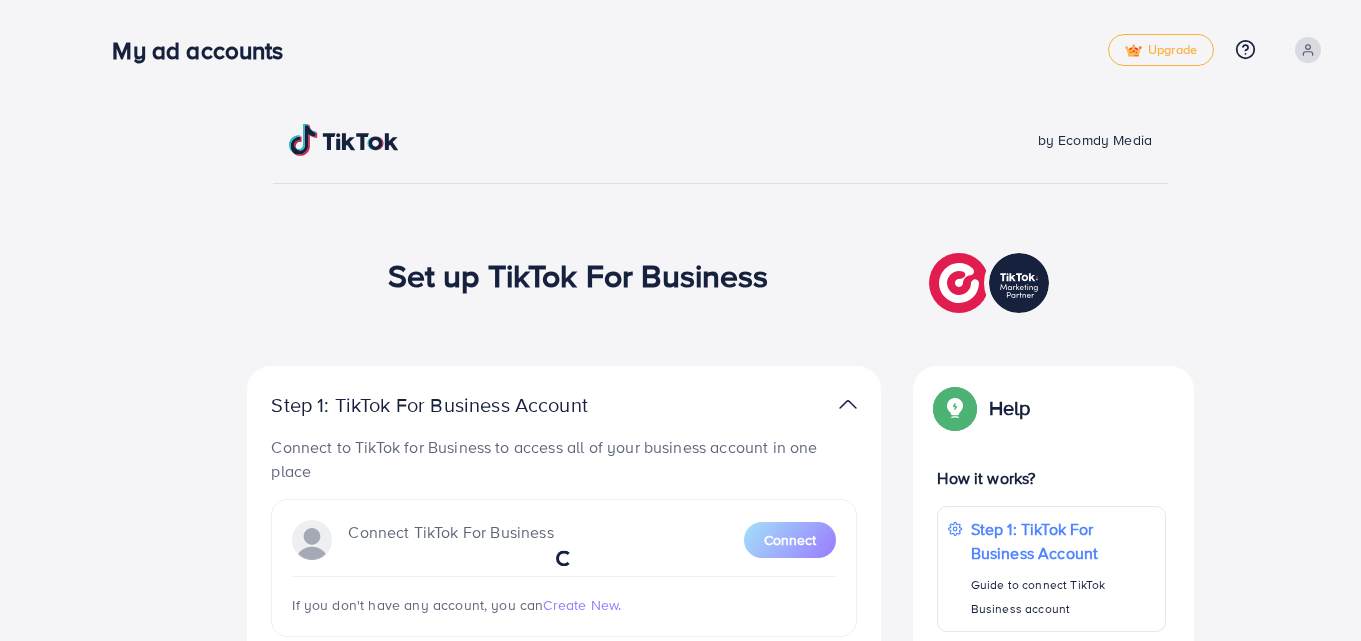 scroll, scrollTop: 0, scrollLeft: 0, axis: both 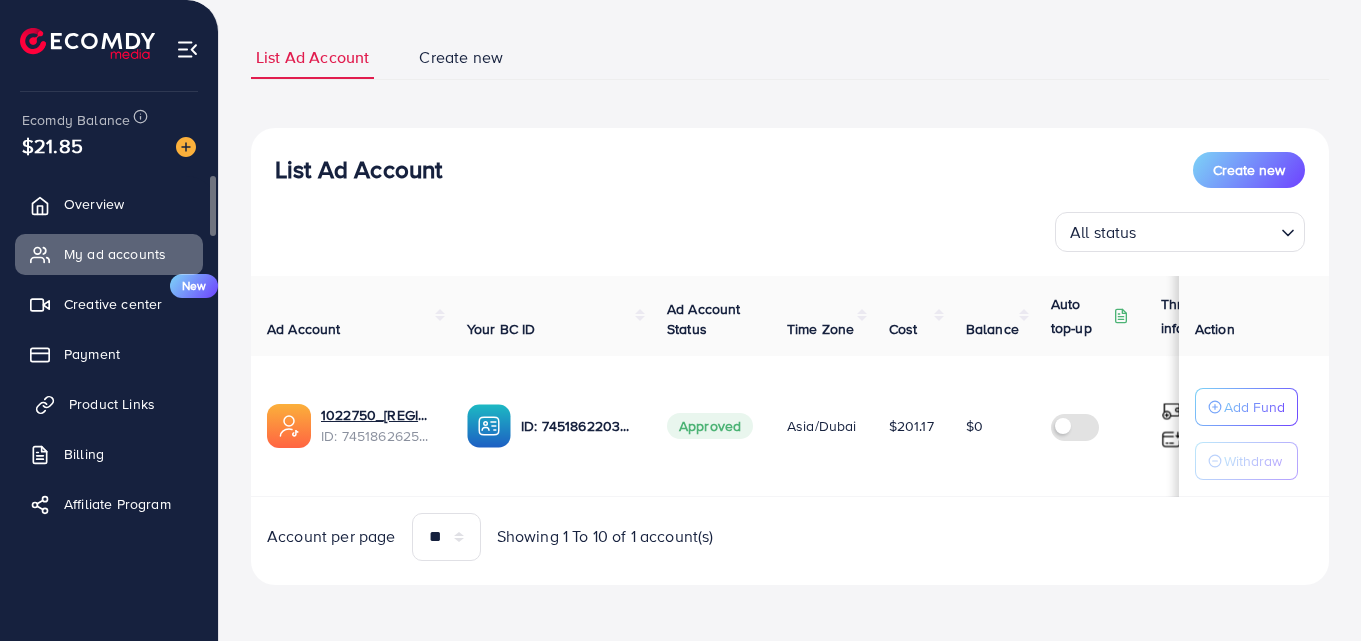 click on "Product Links" at bounding box center [112, 404] 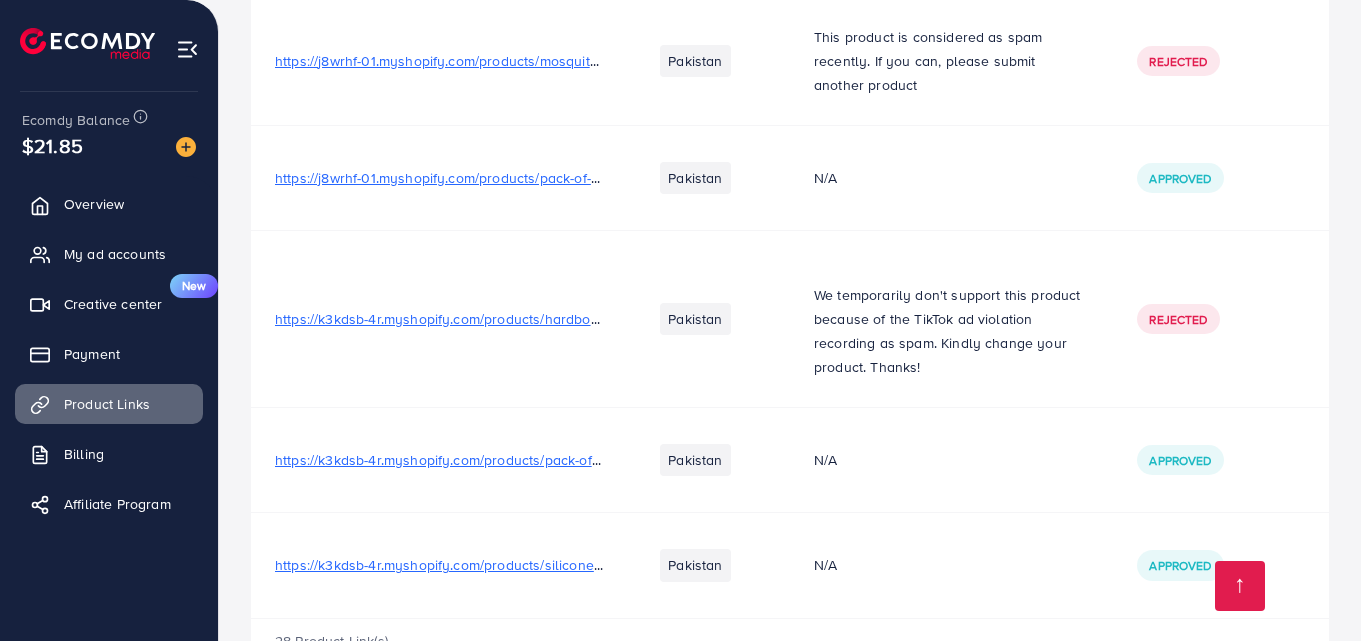 scroll, scrollTop: 3336, scrollLeft: 0, axis: vertical 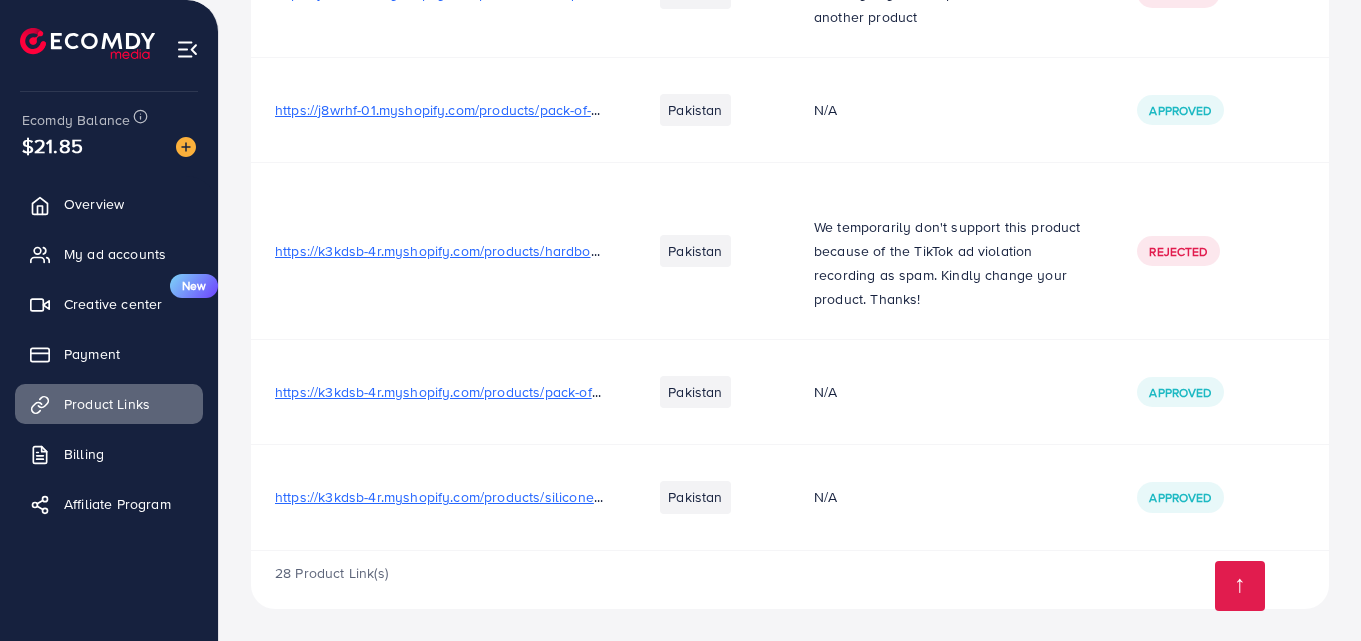 click on "https://k3kdsb-4r.myshopify.com/products/silicone-heat-resistant-gloves-clips-insulation-non-stick-anti-slip-pot-bowel-holder-clip-cooking-baking-oven-mitts-pair-random-color-3?utm_source=copyToPasteBoard&utm_medium=product-links&utm_content=web" at bounding box center (1090, 497) 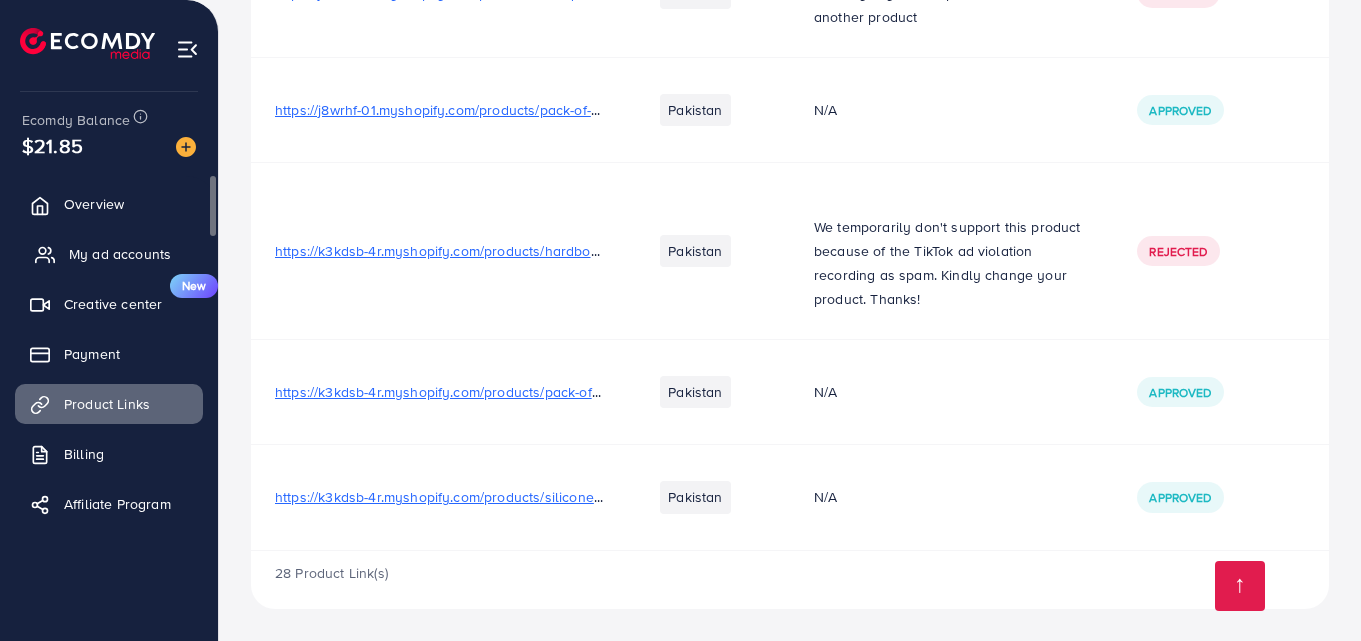 click on "My ad accounts" at bounding box center (120, 254) 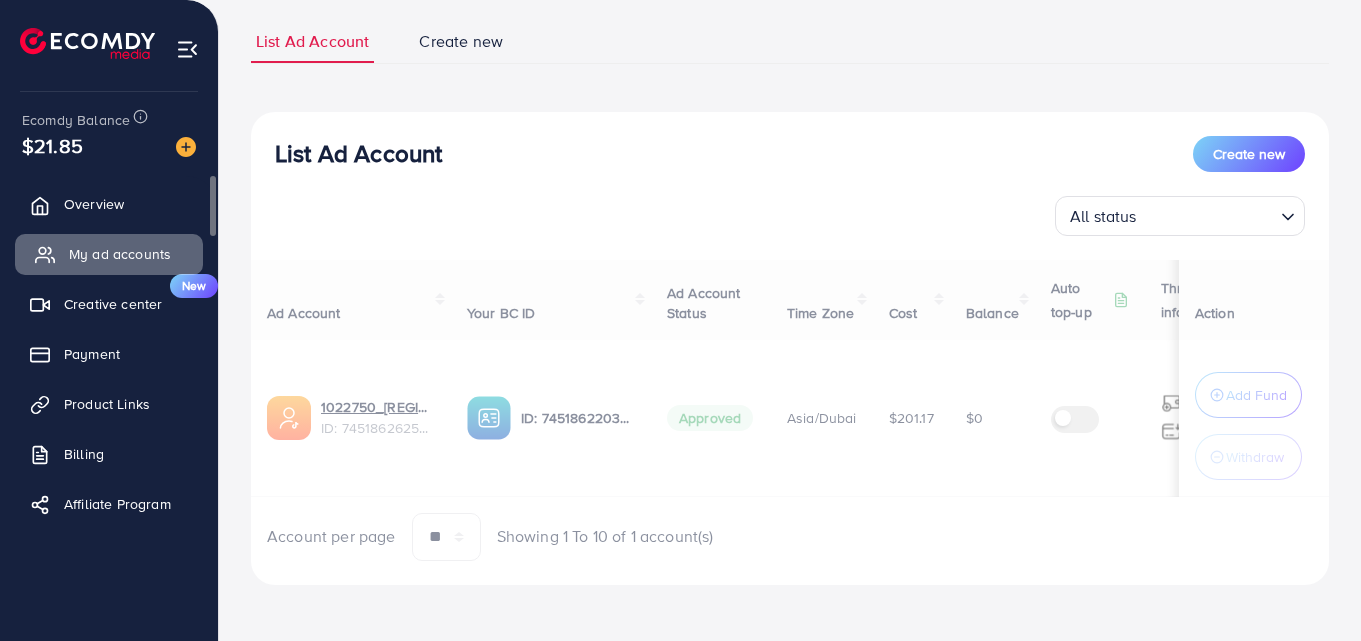 scroll, scrollTop: 0, scrollLeft: 0, axis: both 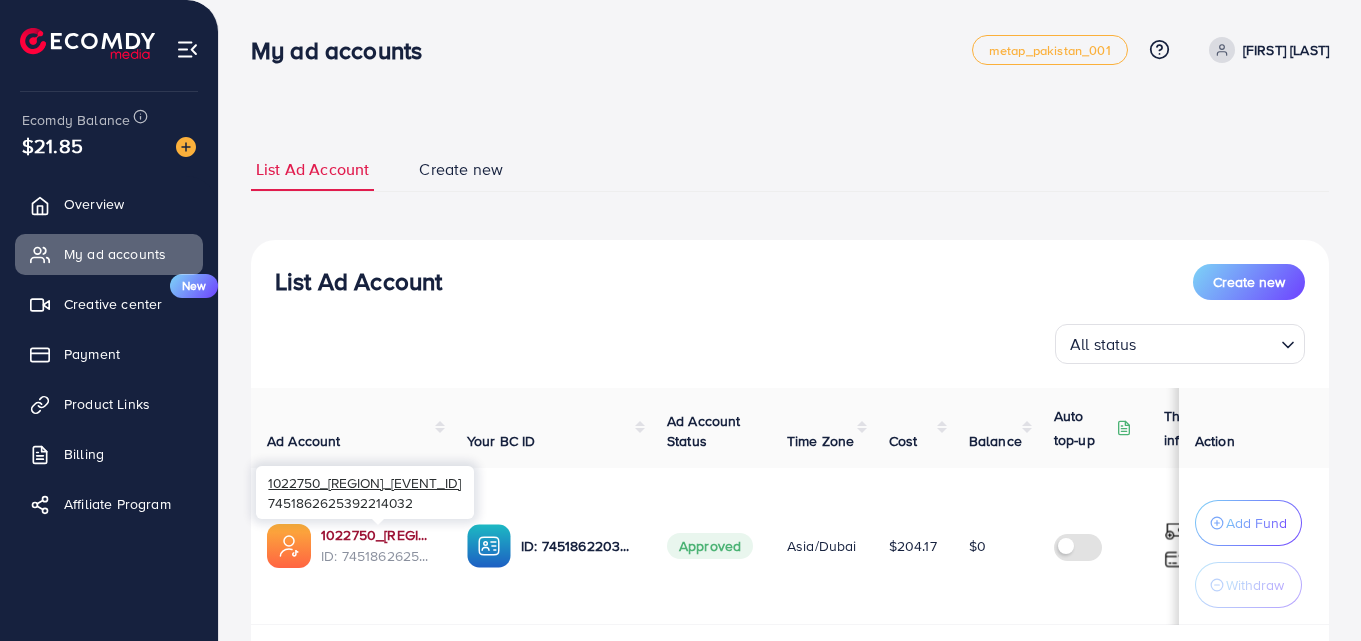 click on "1022750_UAE LAUNCH_1735021981802" at bounding box center (378, 535) 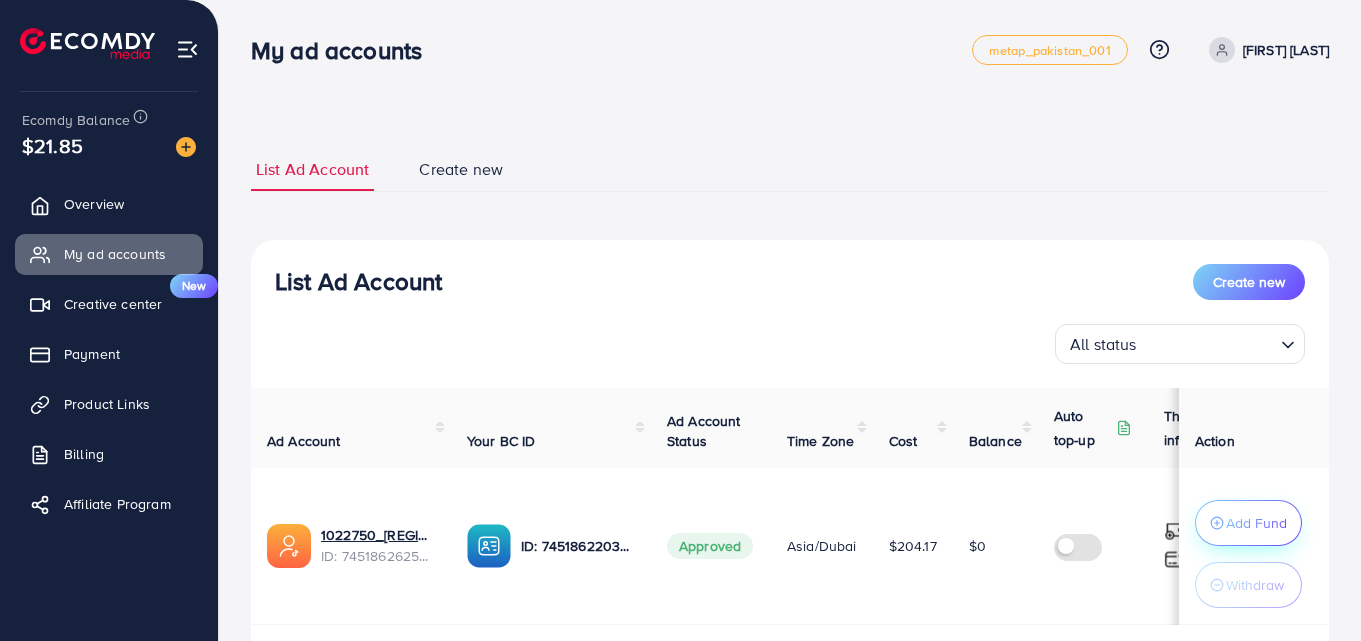 click on "Add Fund" at bounding box center (1256, 523) 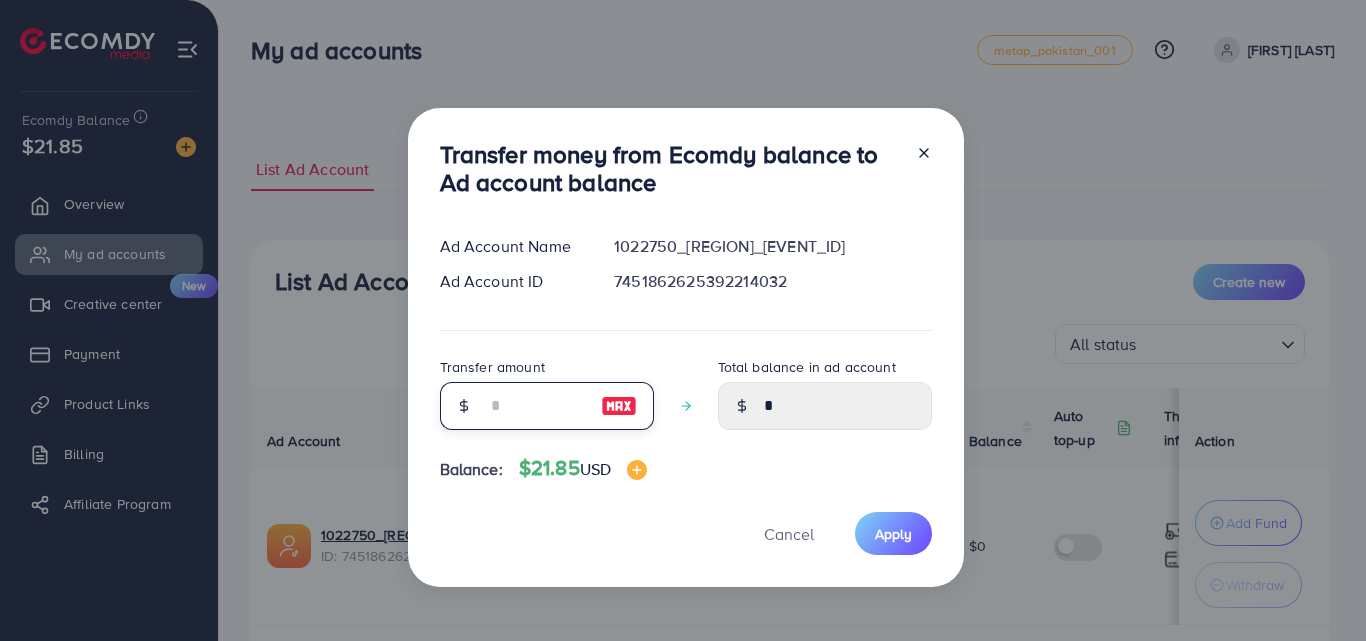 click at bounding box center (536, 406) 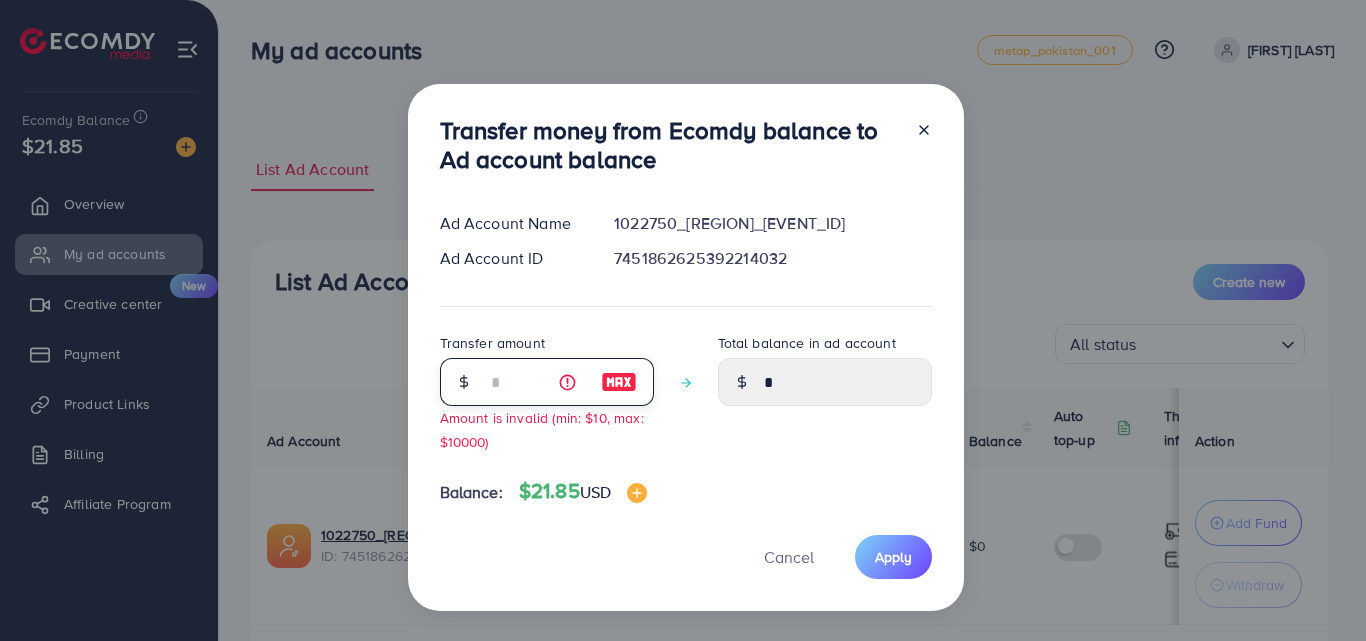 type on "****" 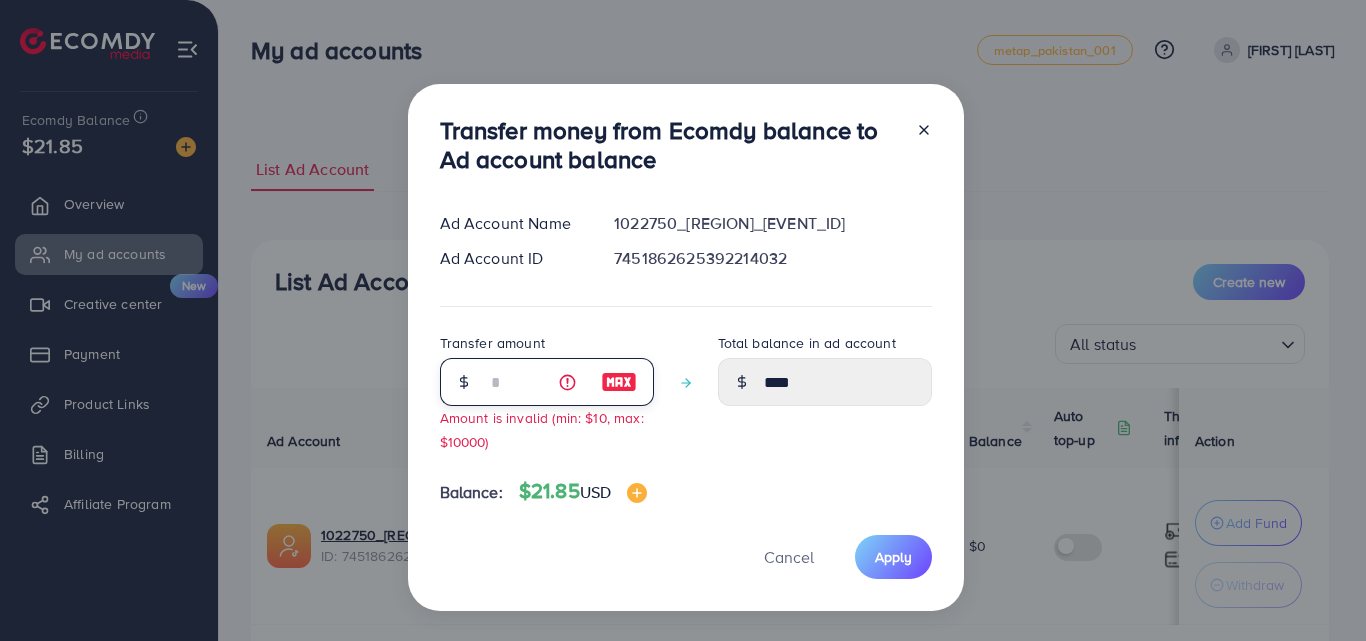 type on "**" 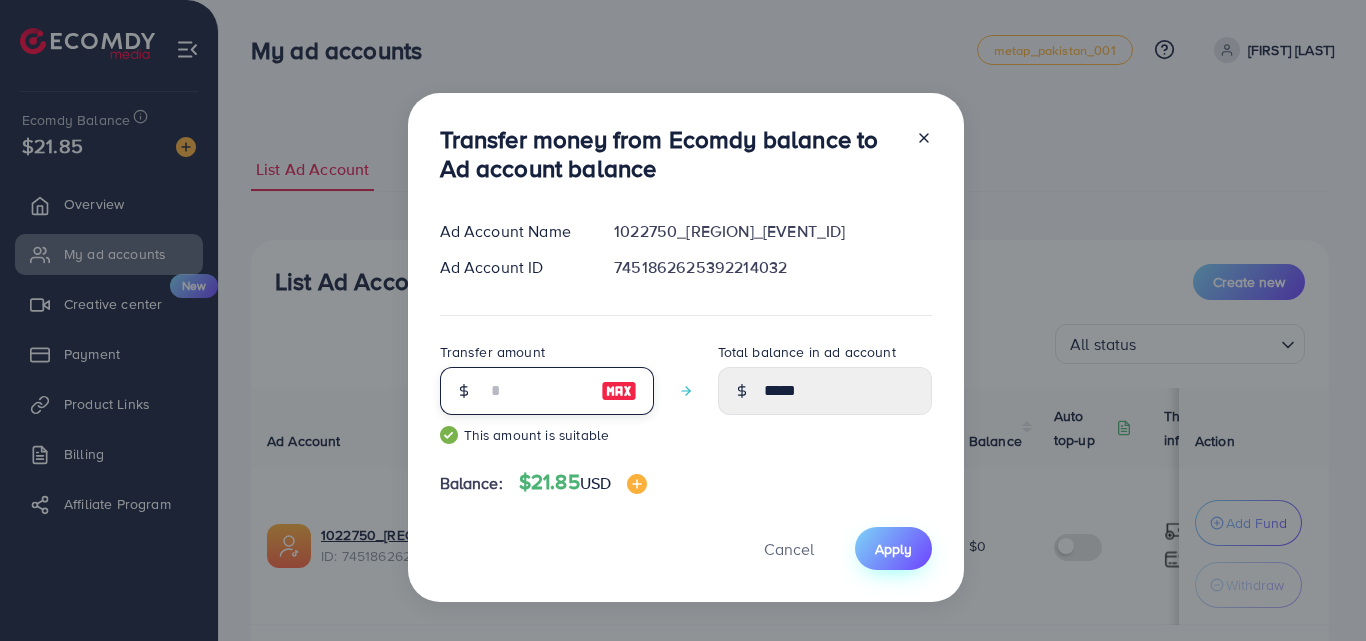 type on "**" 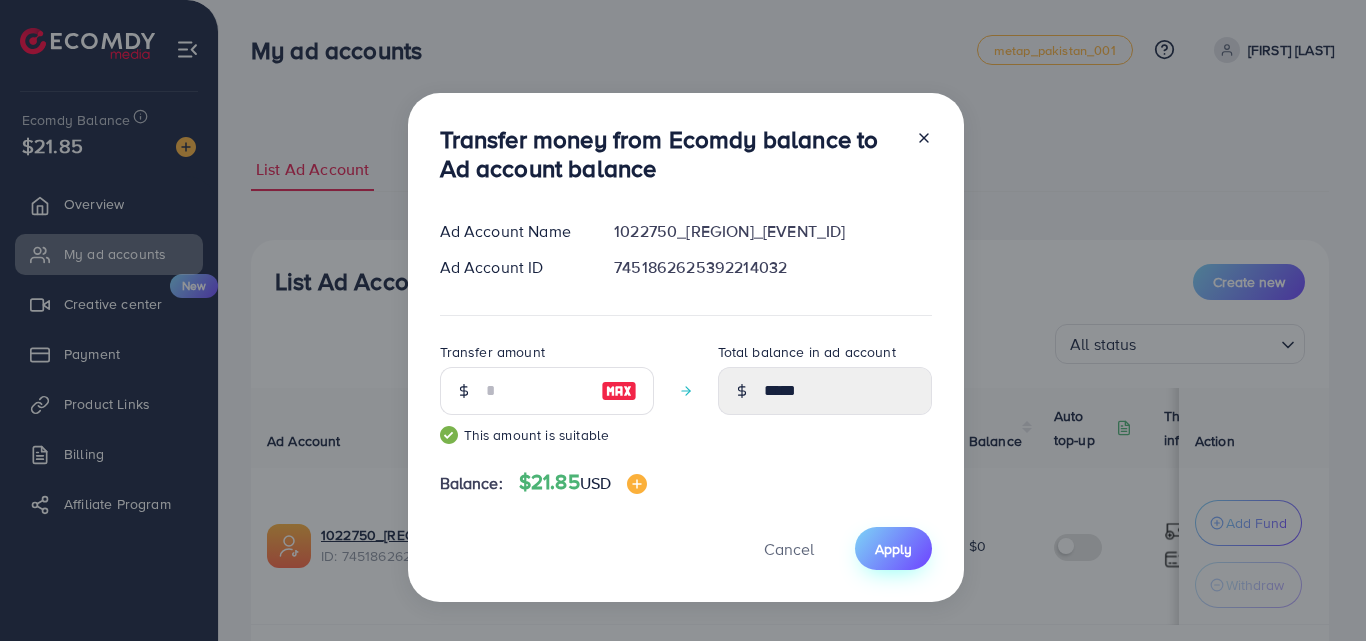 click on "Apply" at bounding box center [893, 549] 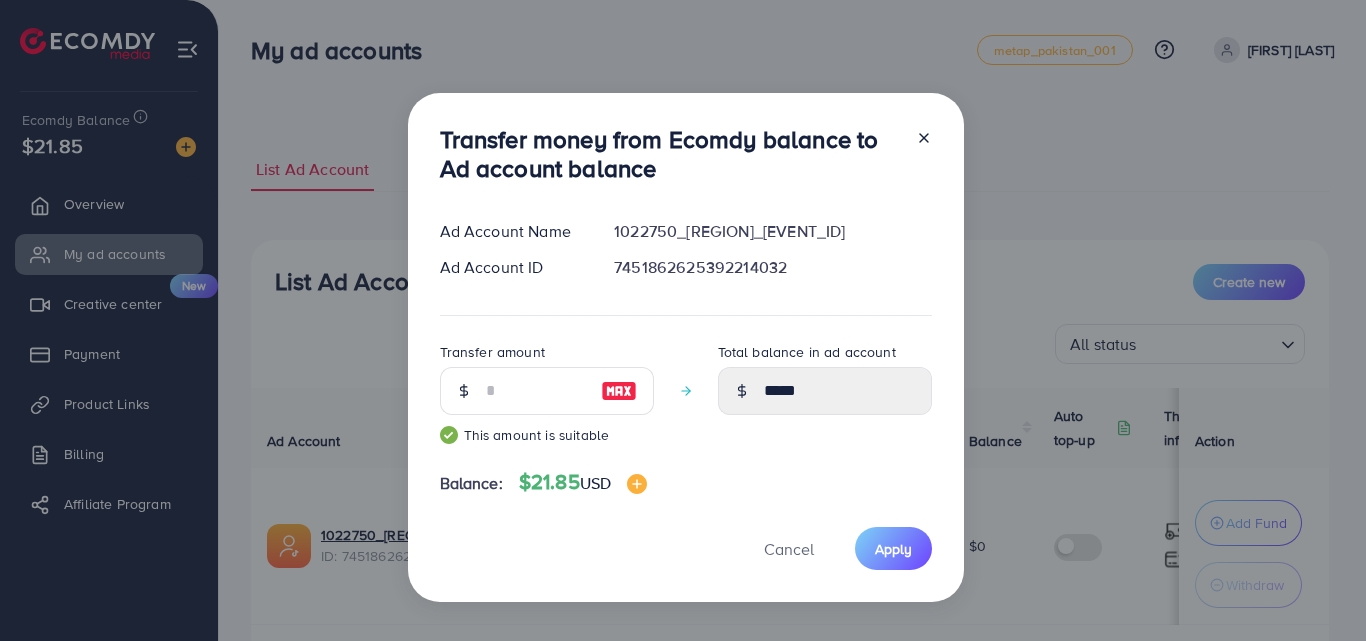 click 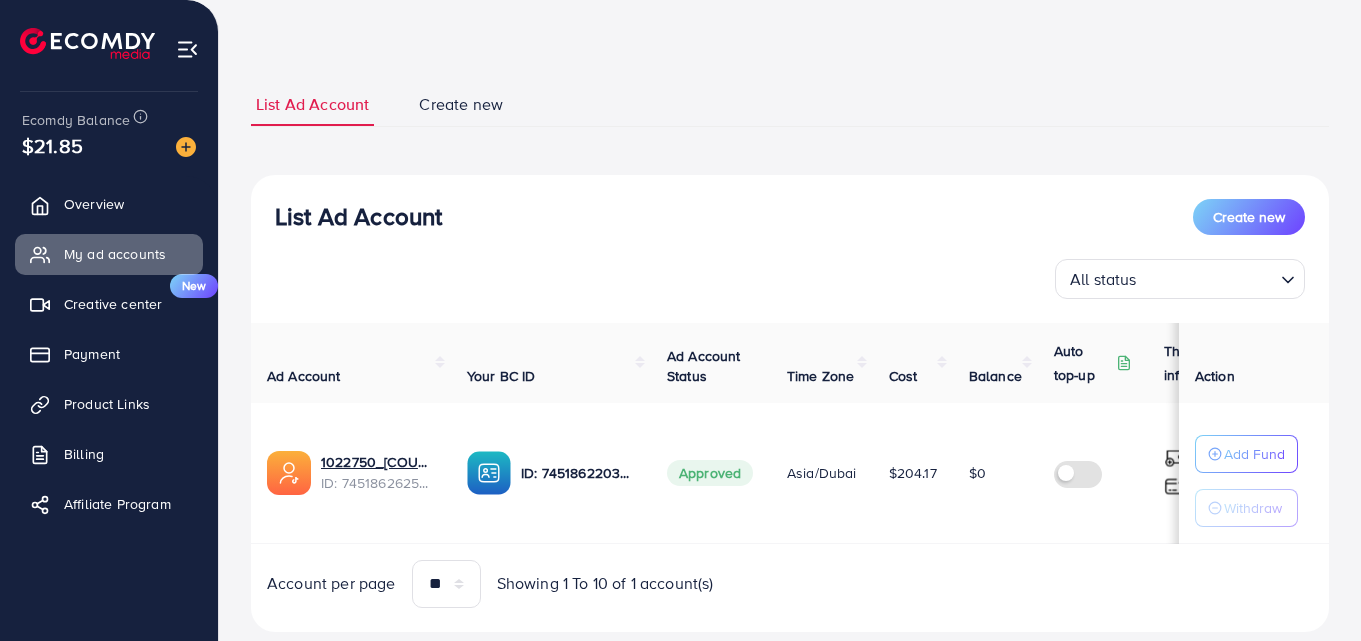 scroll, scrollTop: 100, scrollLeft: 0, axis: vertical 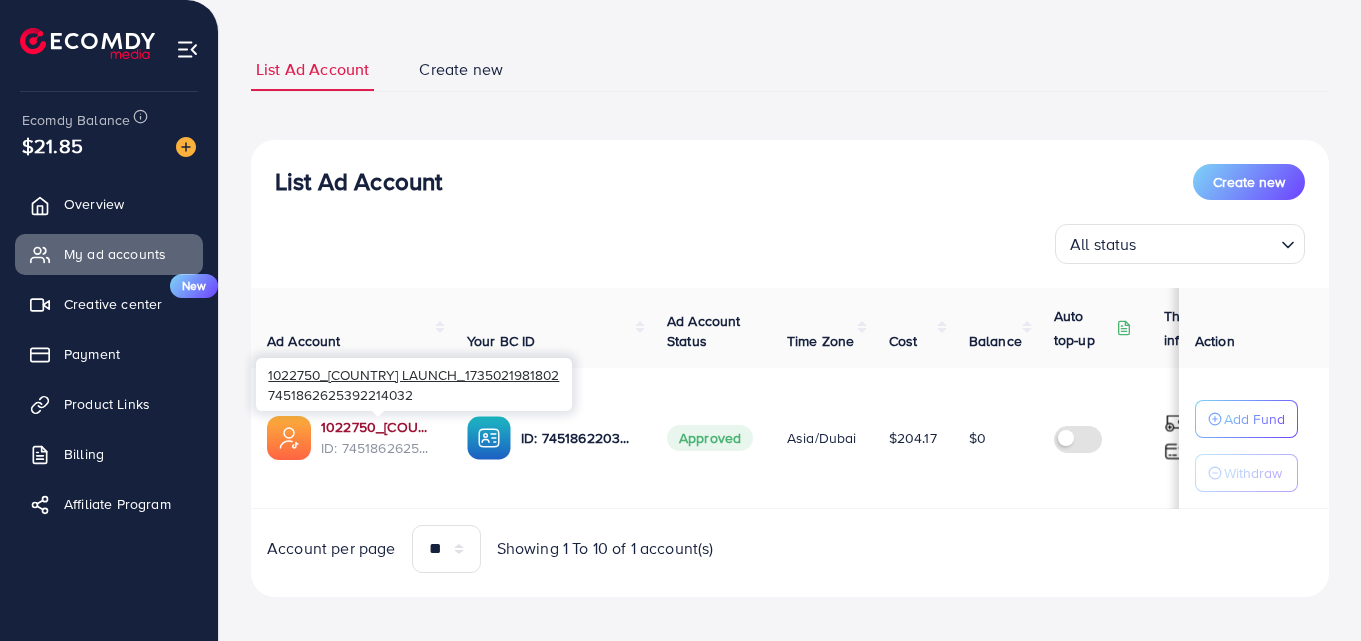 click on "[ACCOUNT_ID]" at bounding box center (378, 427) 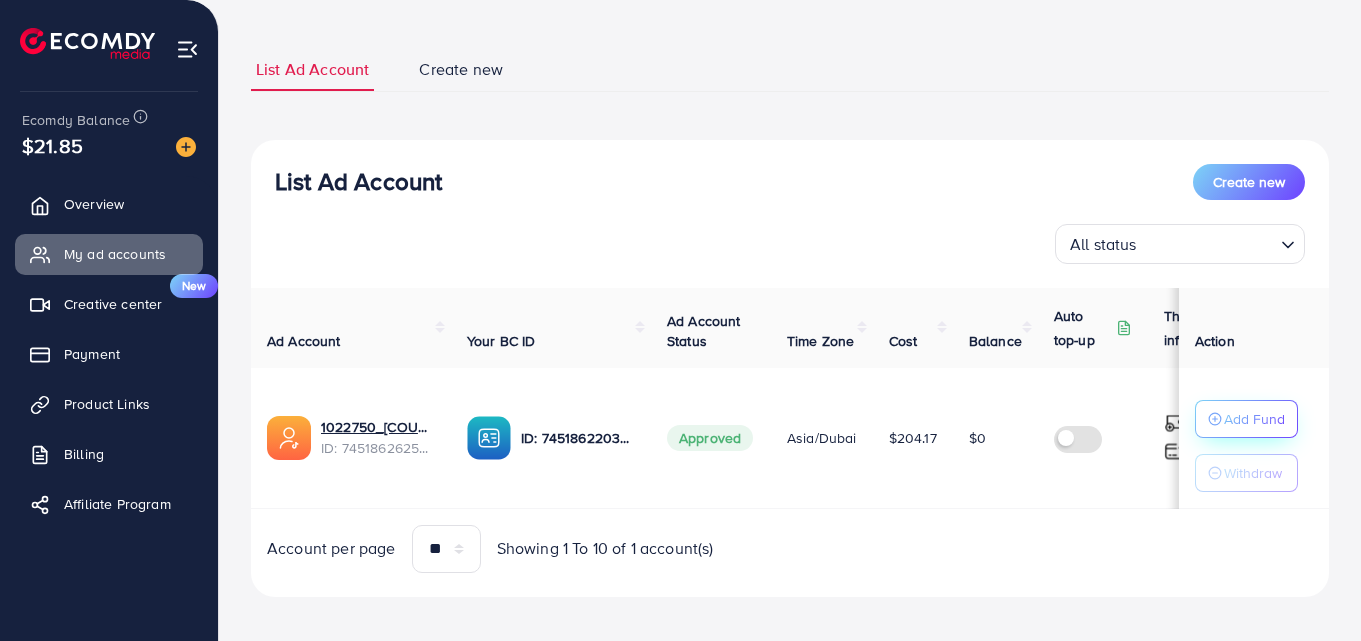 click on "Add Fund" at bounding box center (1254, 419) 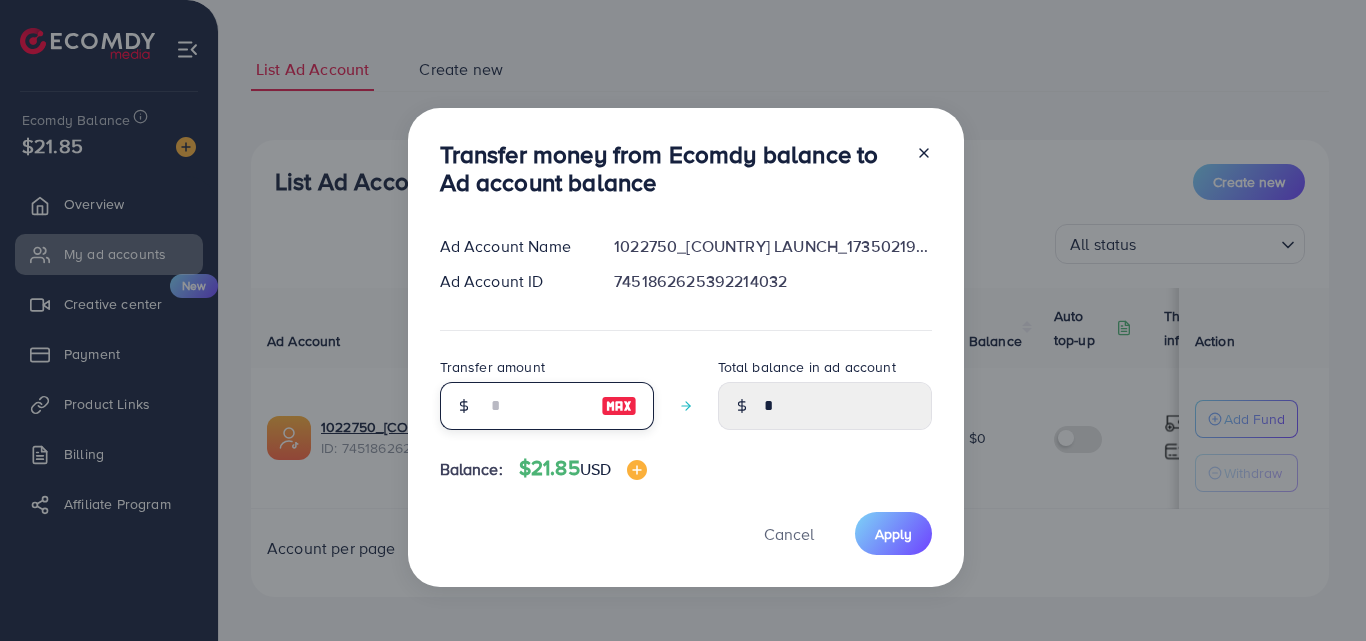 click at bounding box center [536, 406] 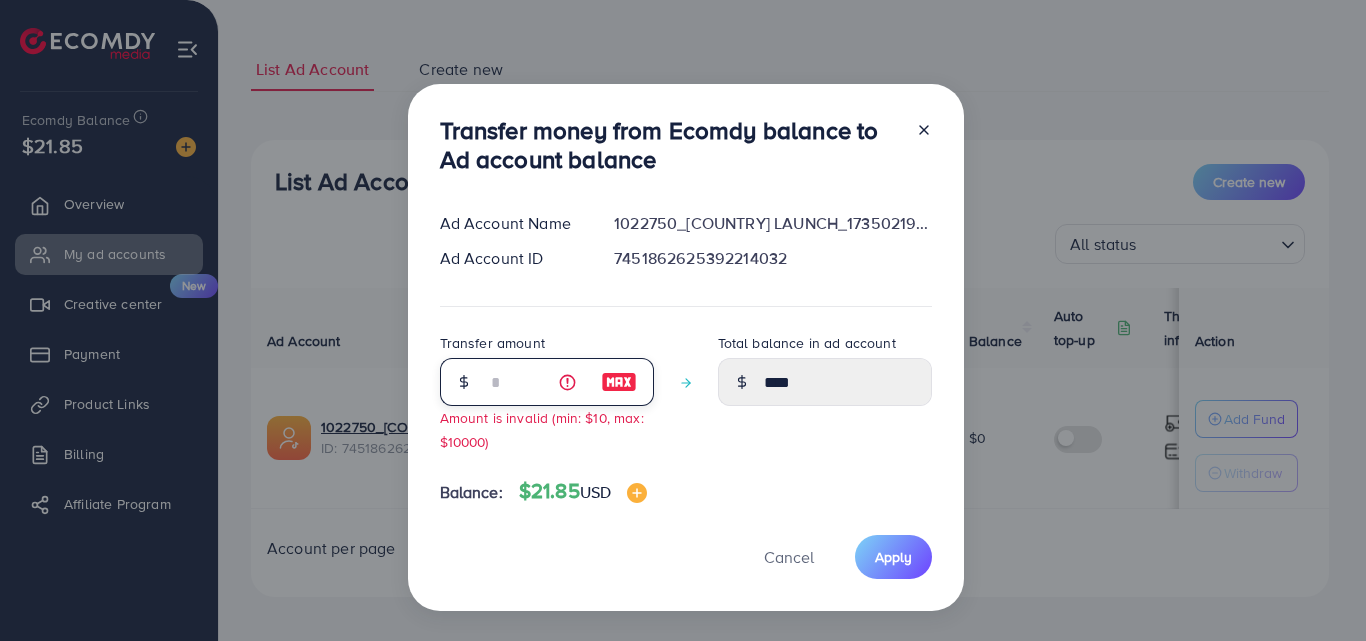 type on "**" 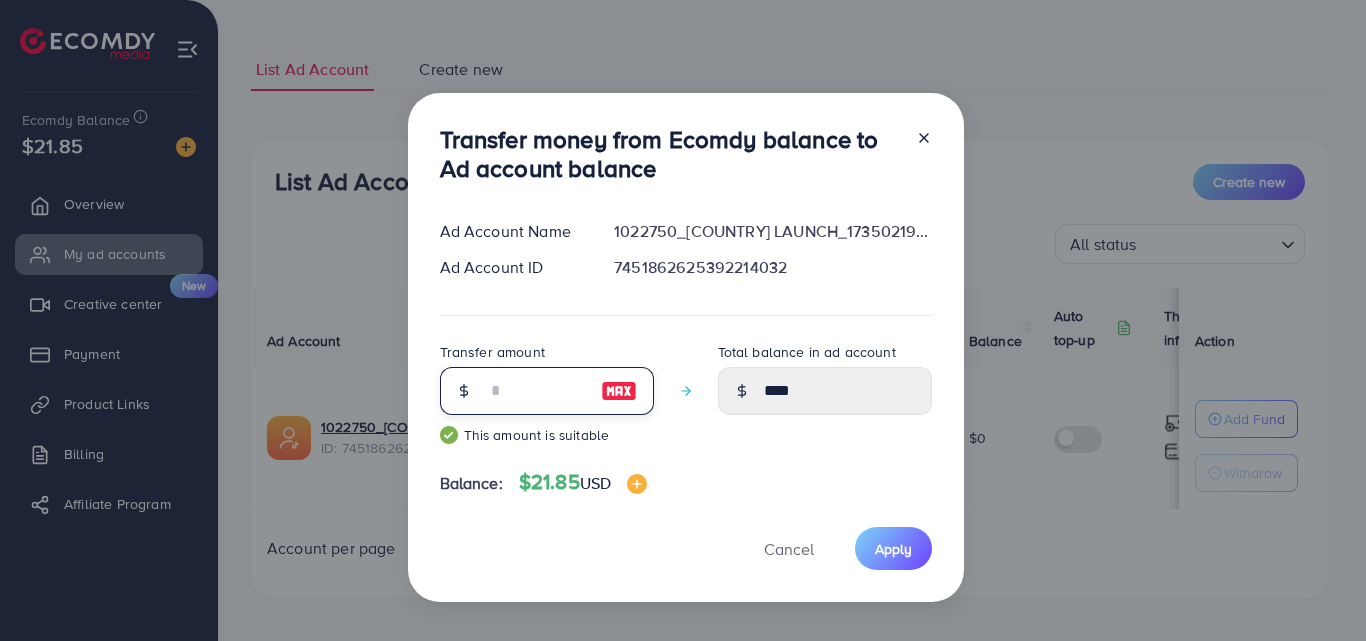 type on "*****" 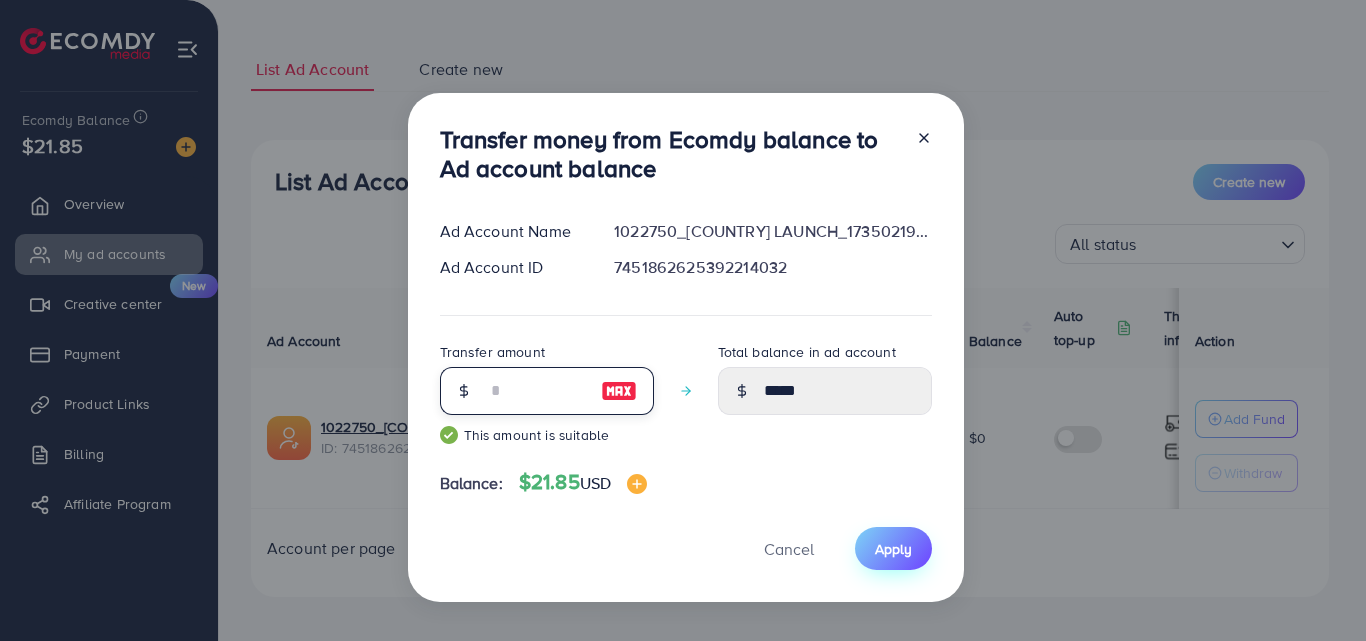 type on "**" 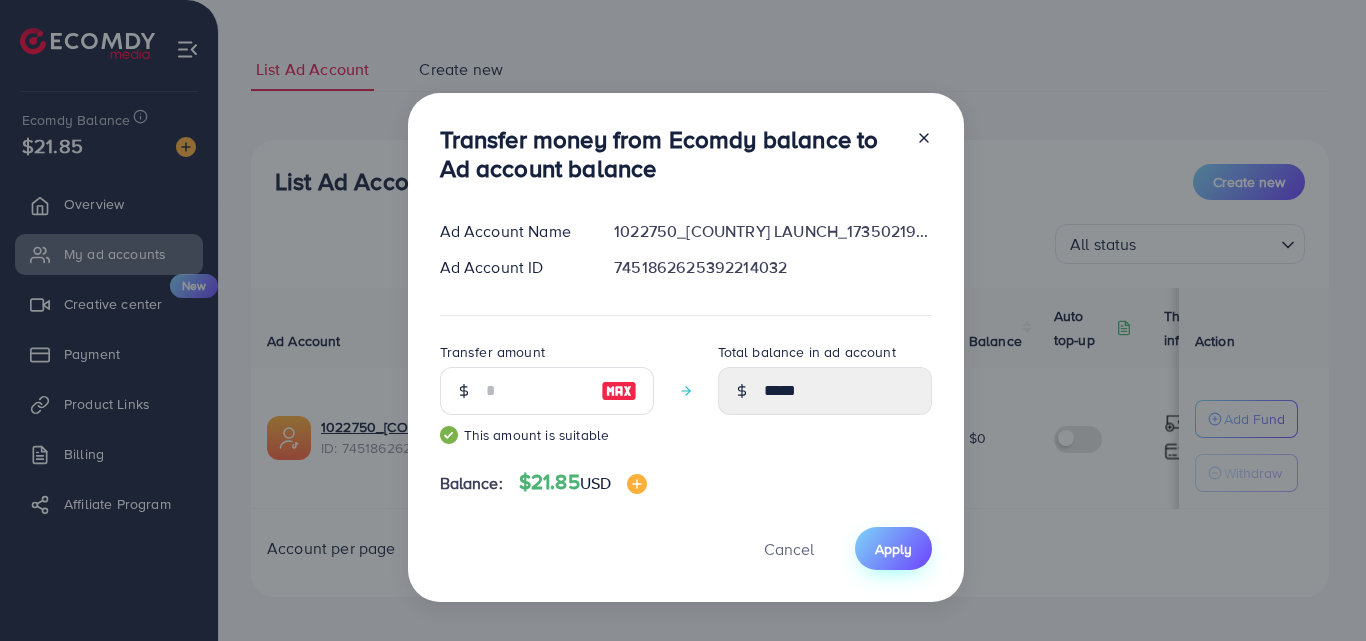 click on "Apply" at bounding box center [893, 549] 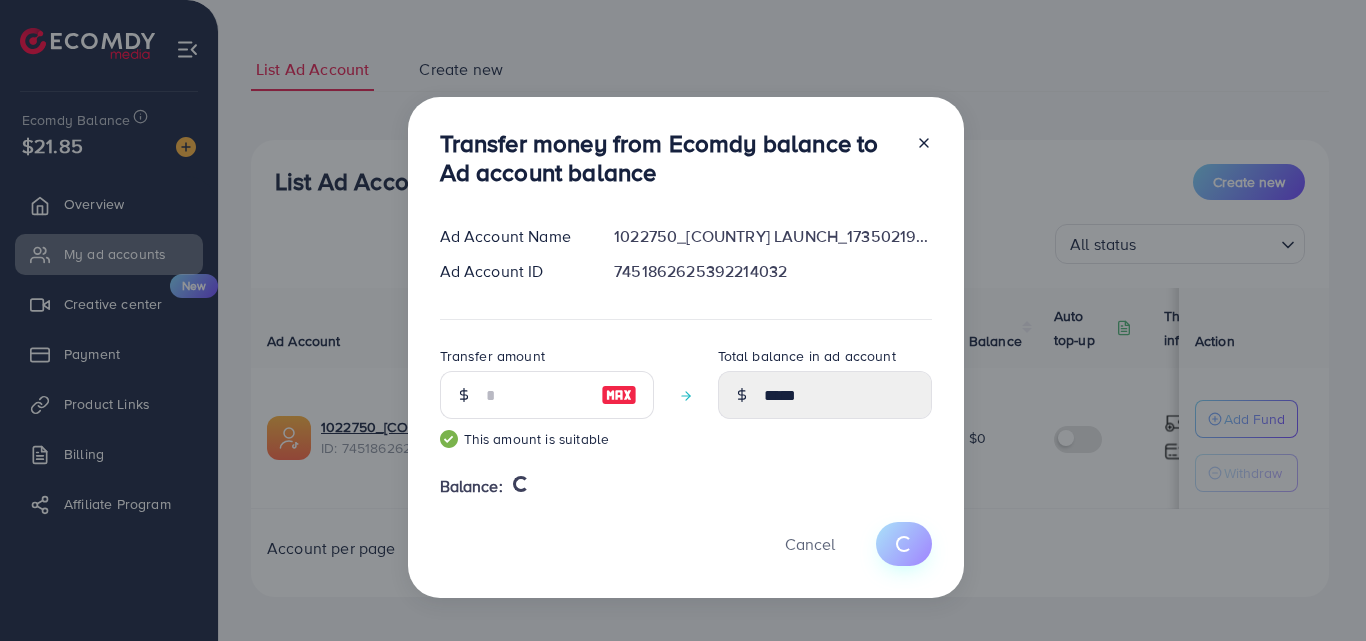 type 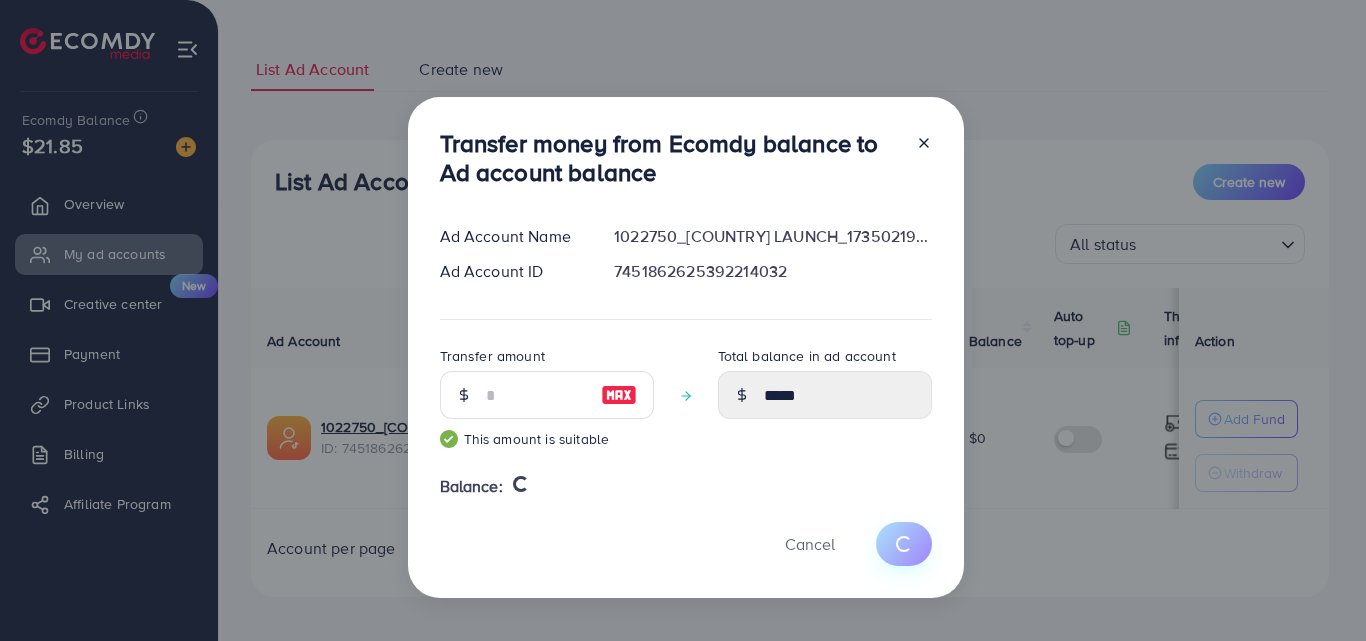 type on "*" 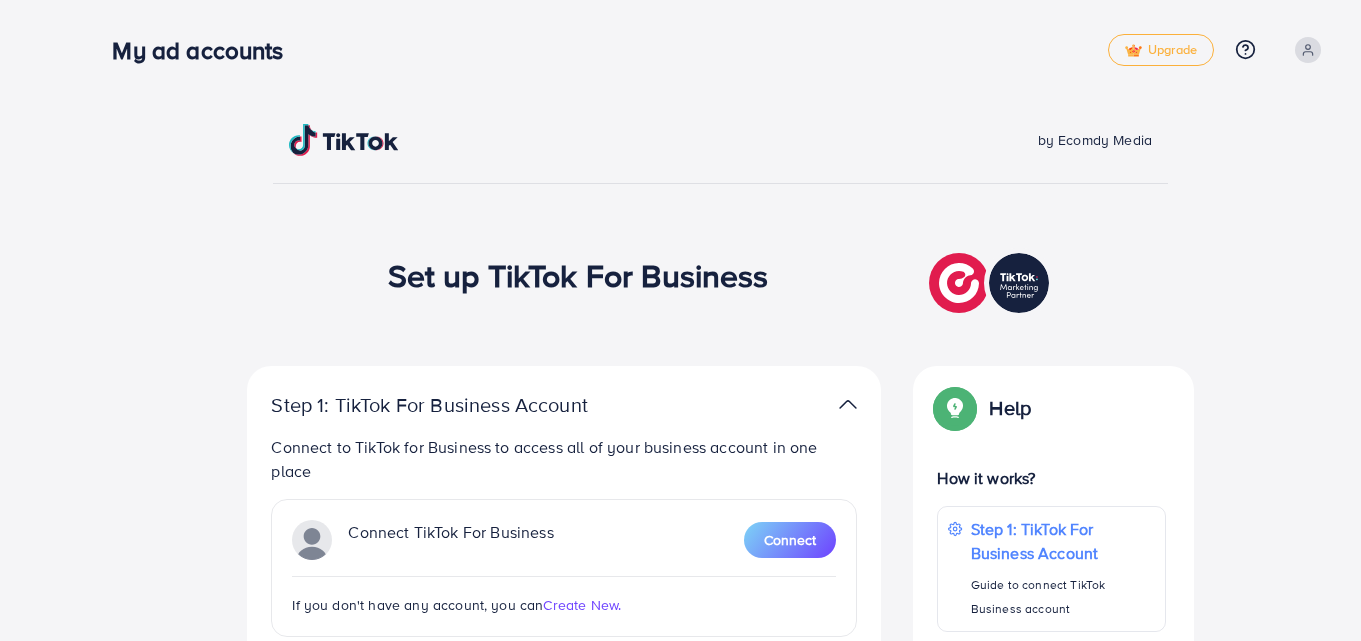 scroll, scrollTop: 0, scrollLeft: 0, axis: both 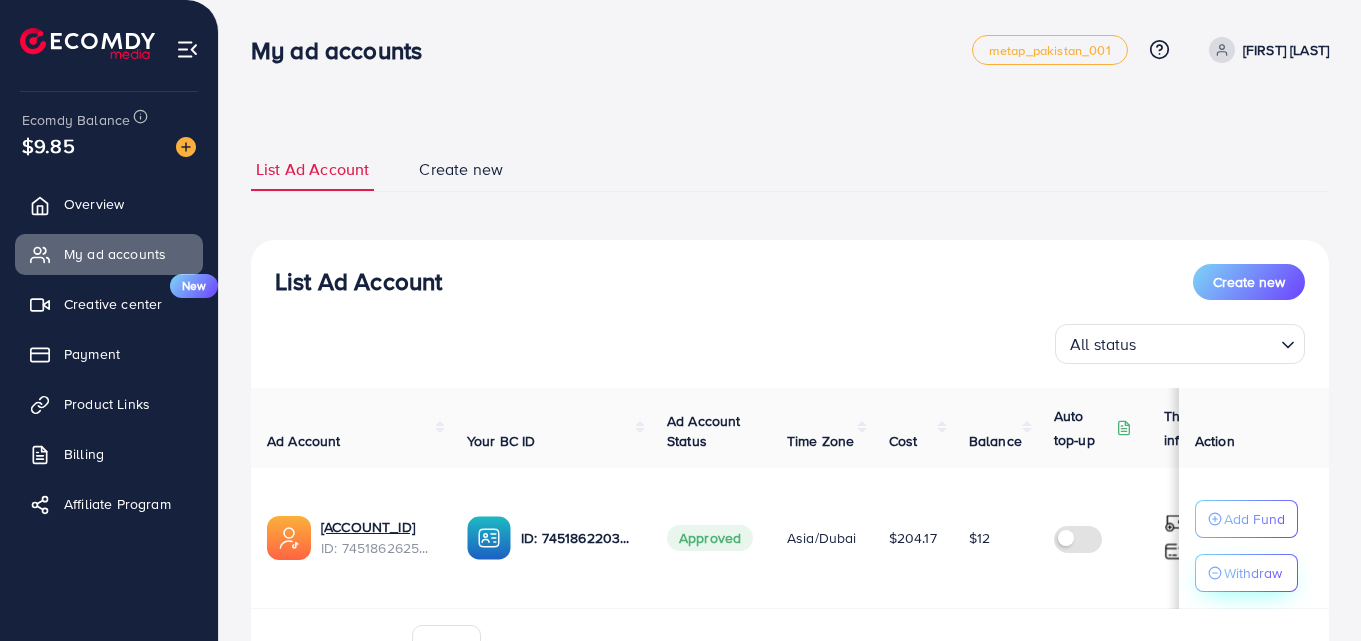 click on "Withdraw" at bounding box center (1253, 573) 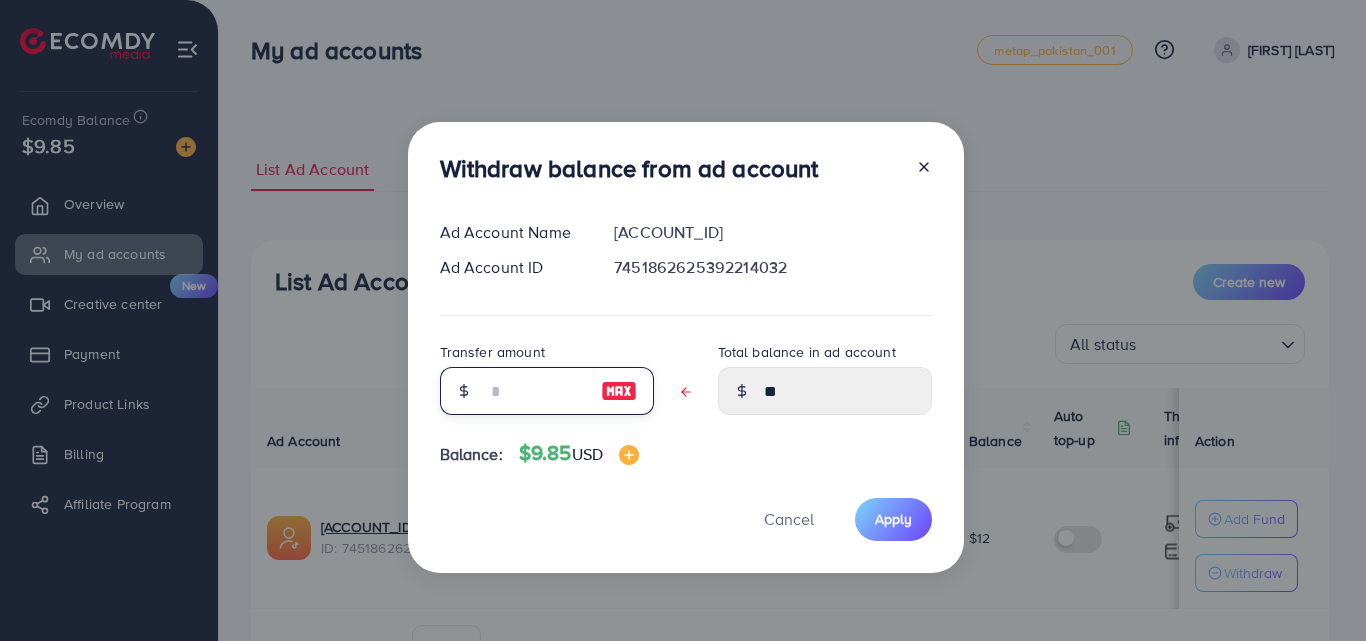 click at bounding box center (536, 391) 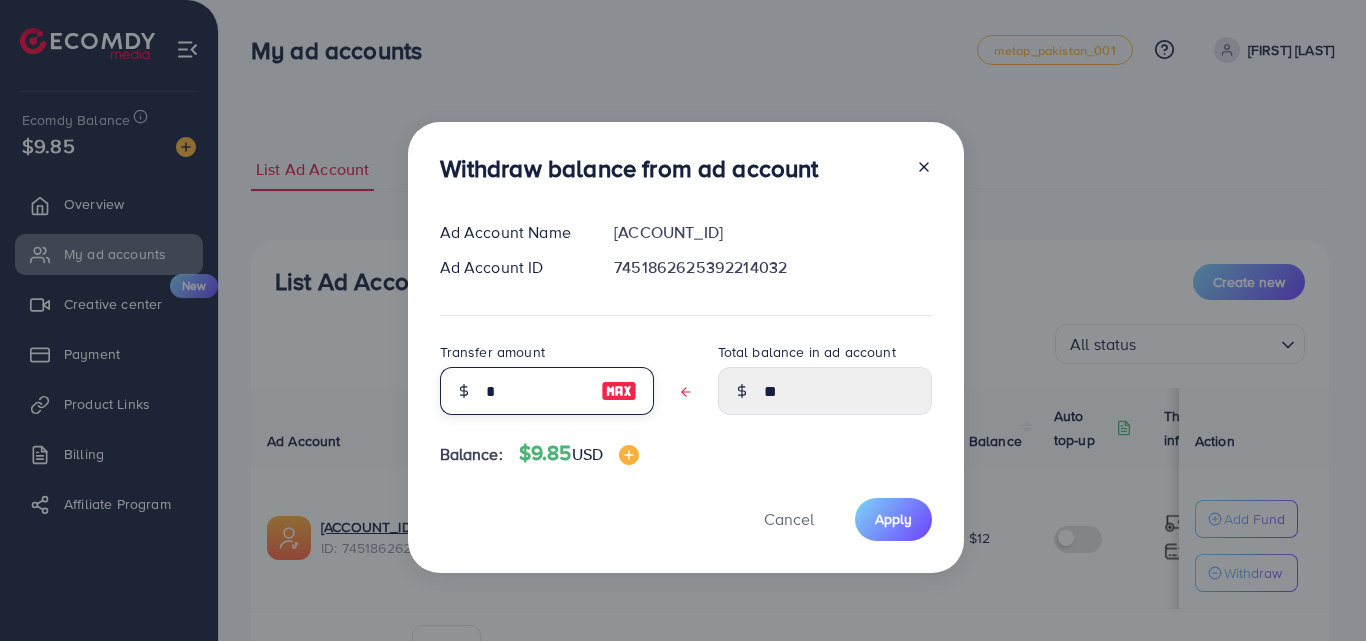 type on "*****" 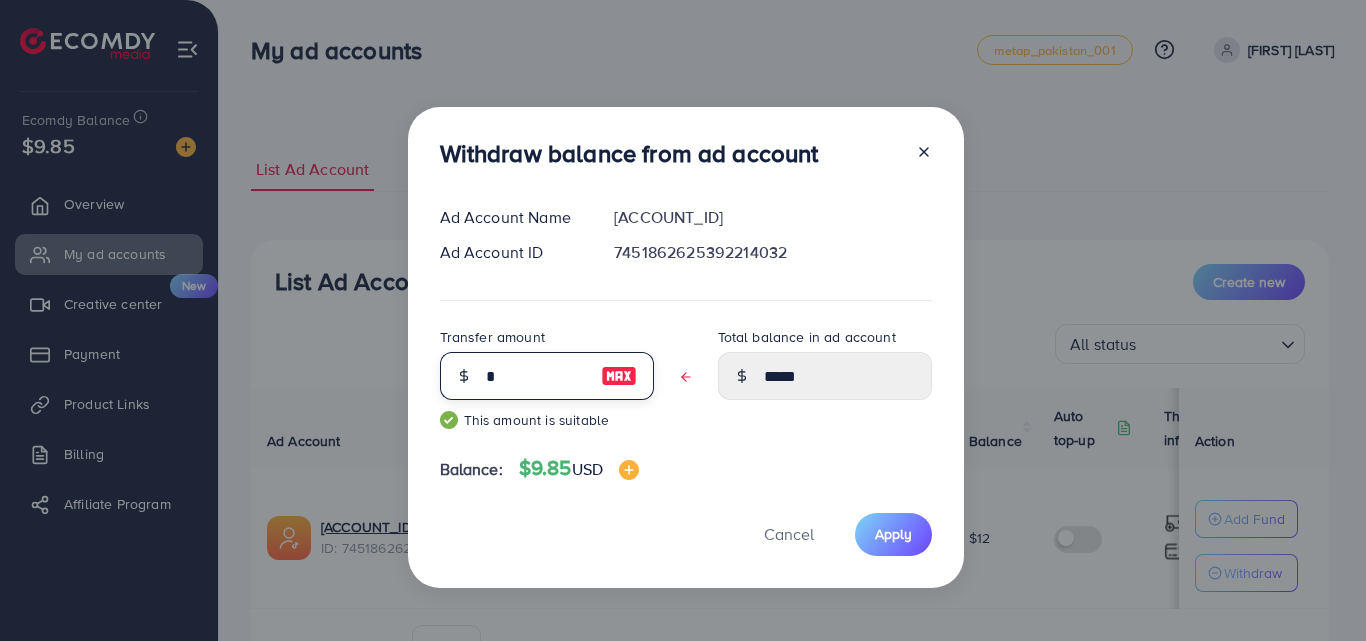 type on "**" 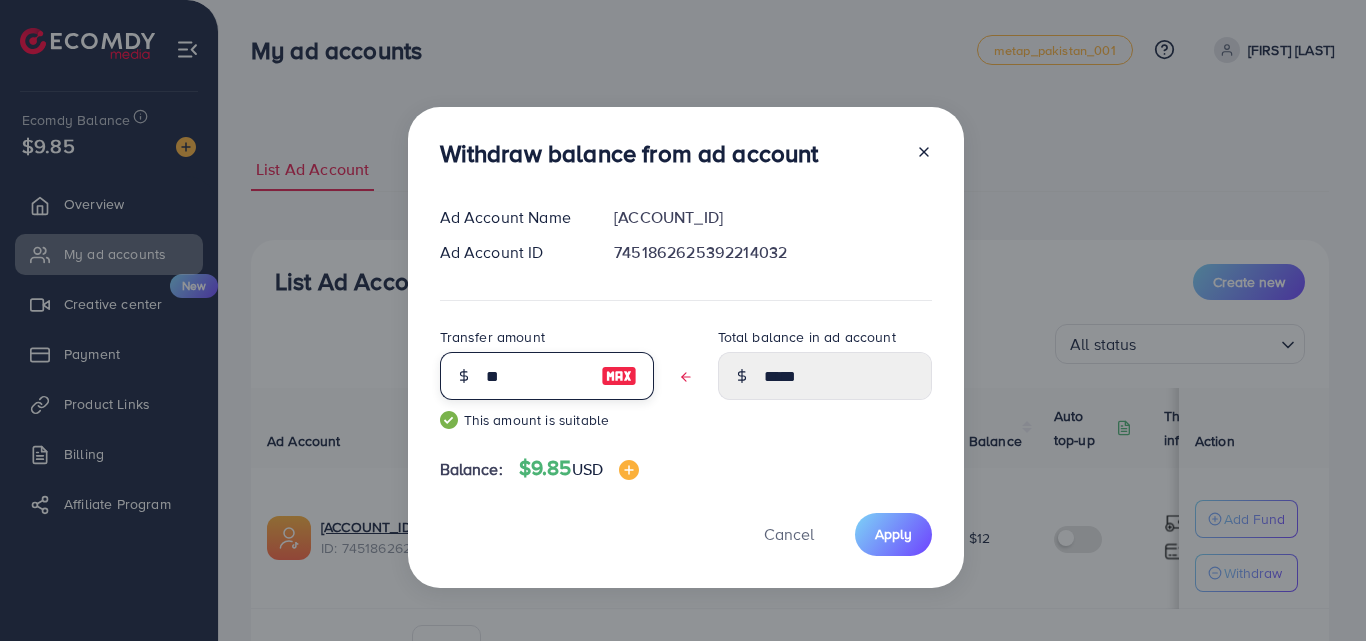 type on "****" 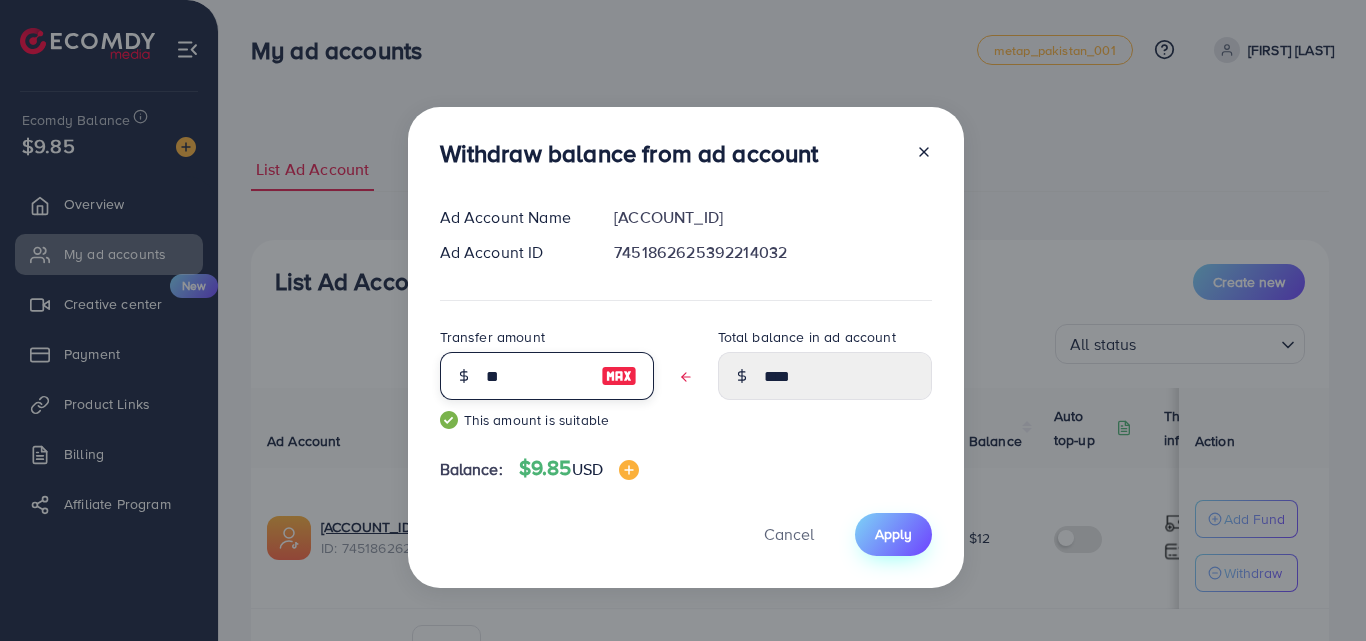 type on "**" 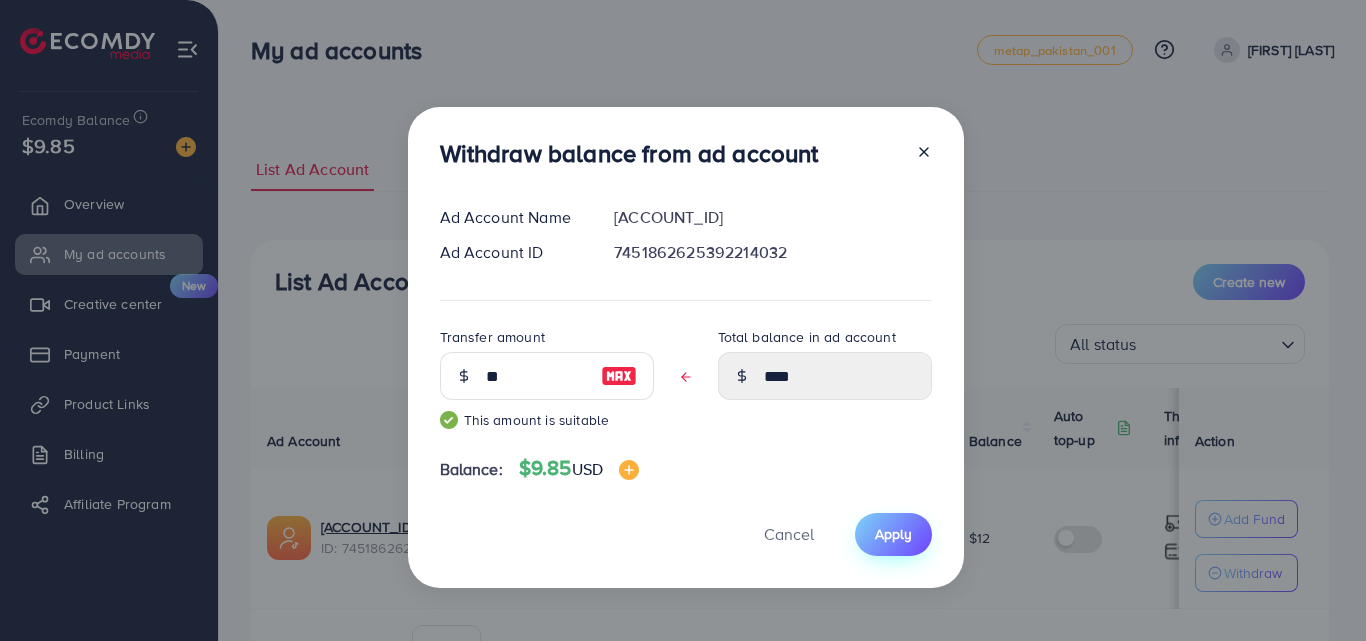 click on "Apply" at bounding box center (893, 534) 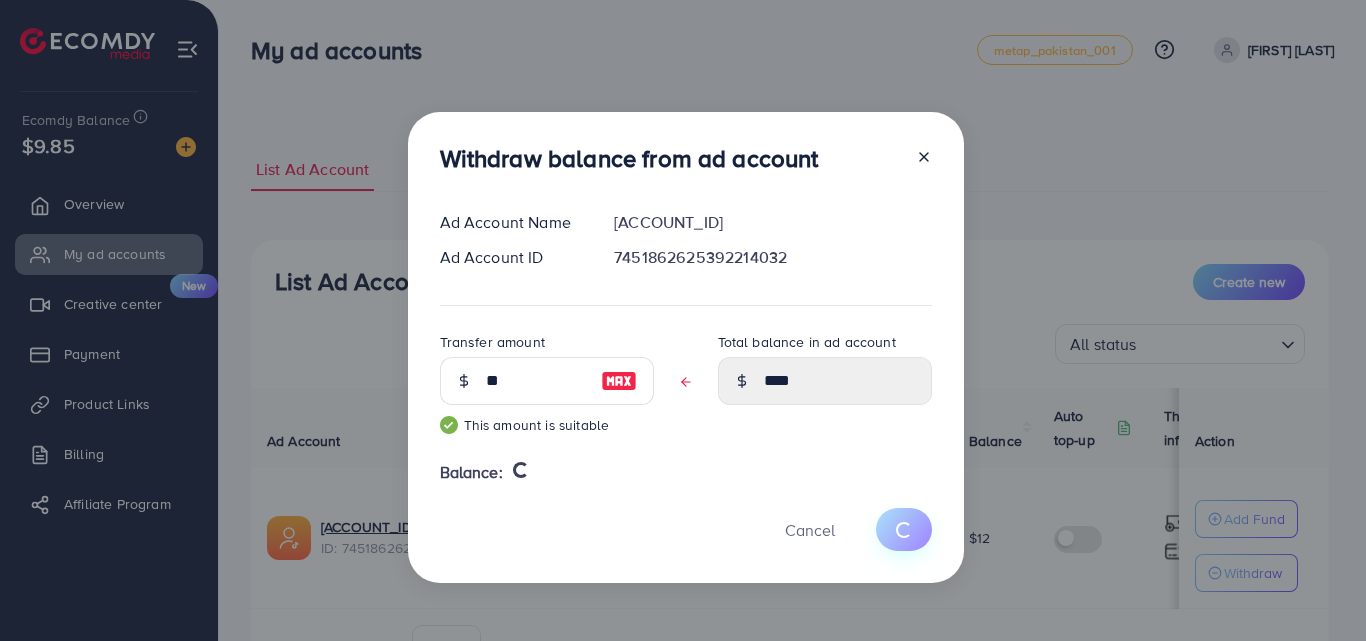 type 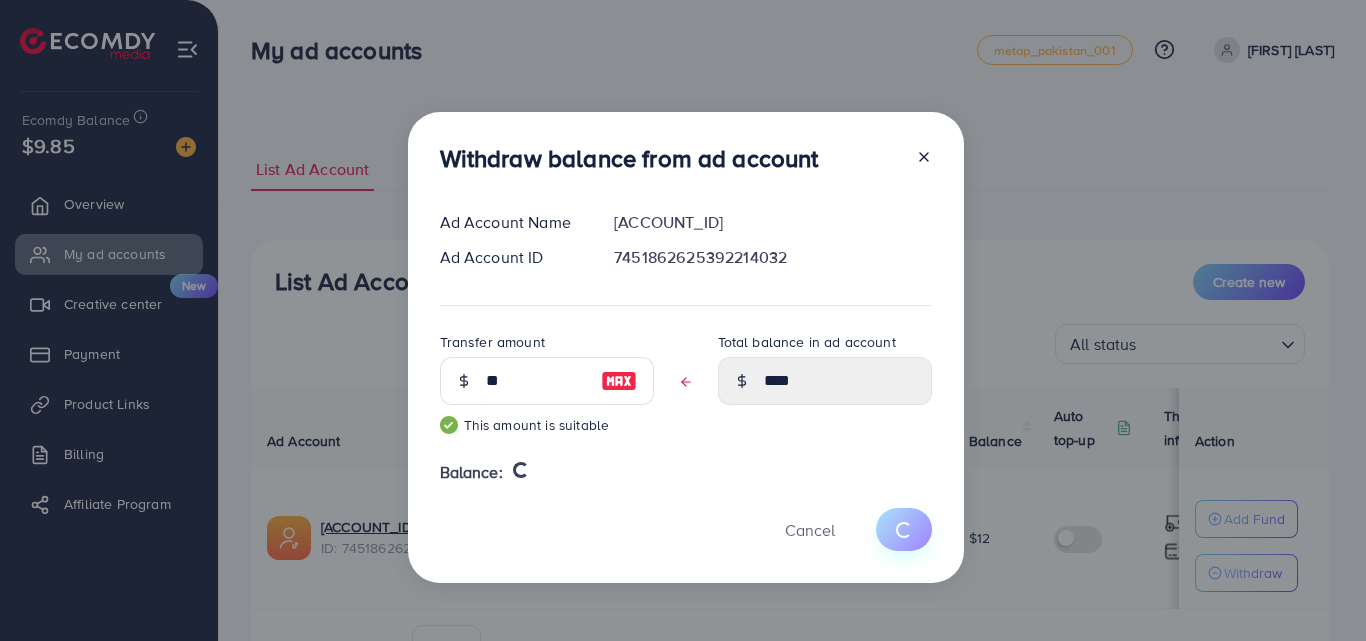 type on "**" 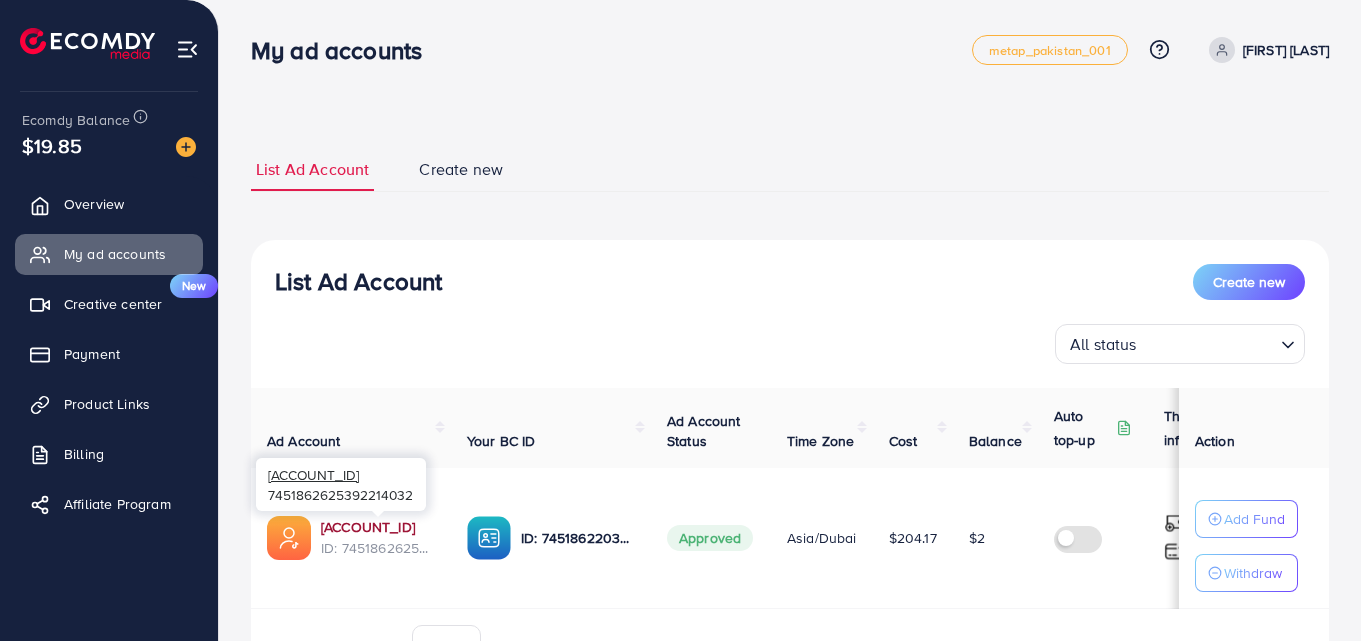 click on "[ACCOUNT_ID]" at bounding box center [378, 527] 